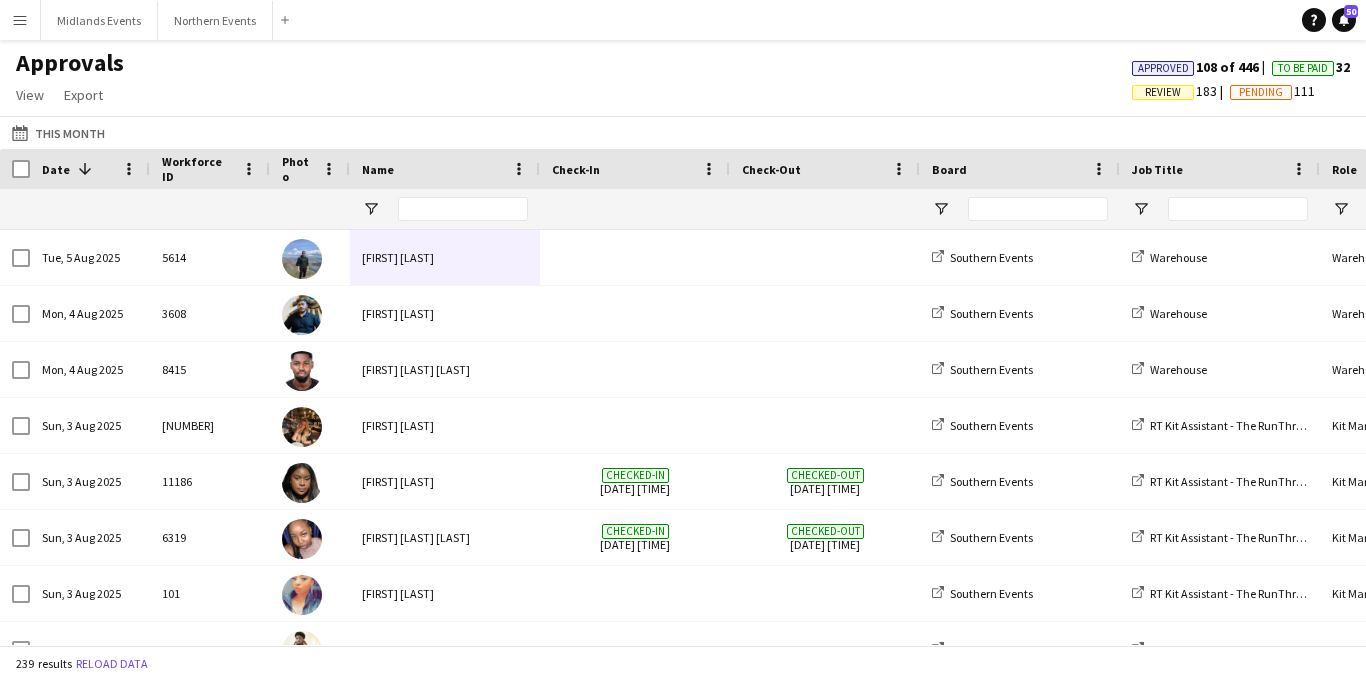 scroll, scrollTop: 0, scrollLeft: 0, axis: both 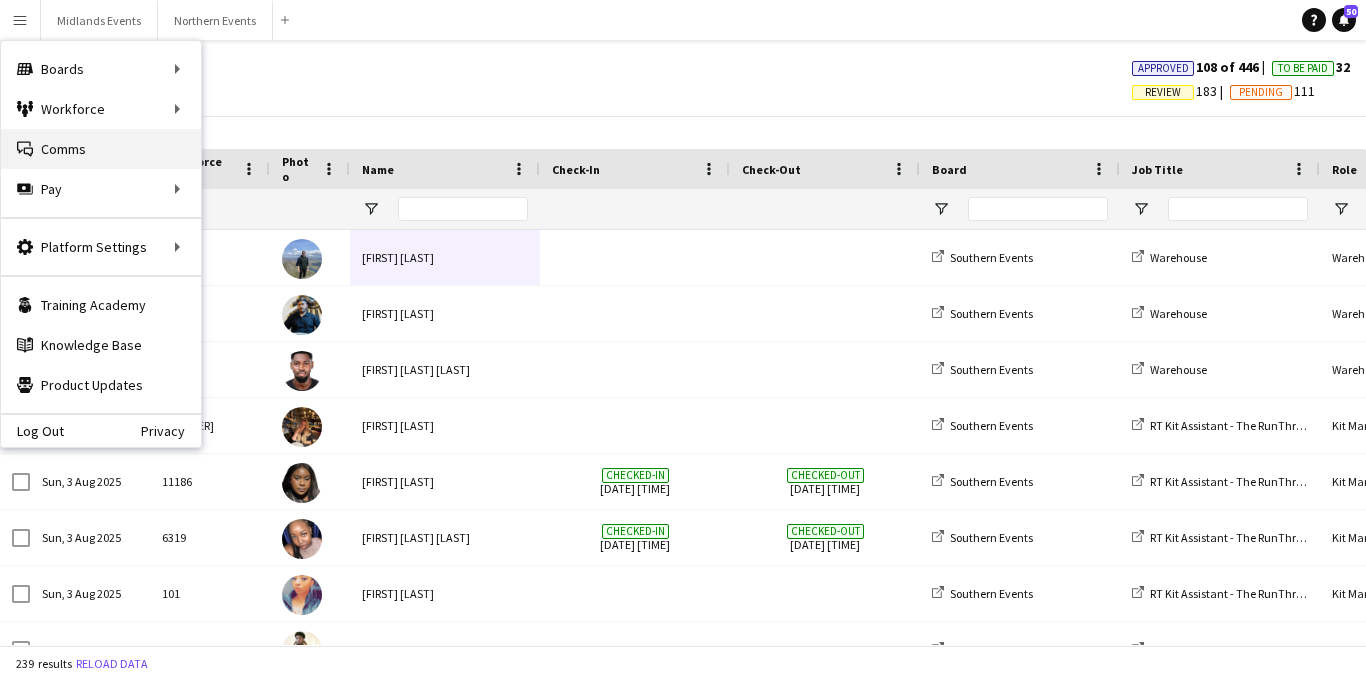 click on "Comms
Comms" at bounding box center [101, 149] 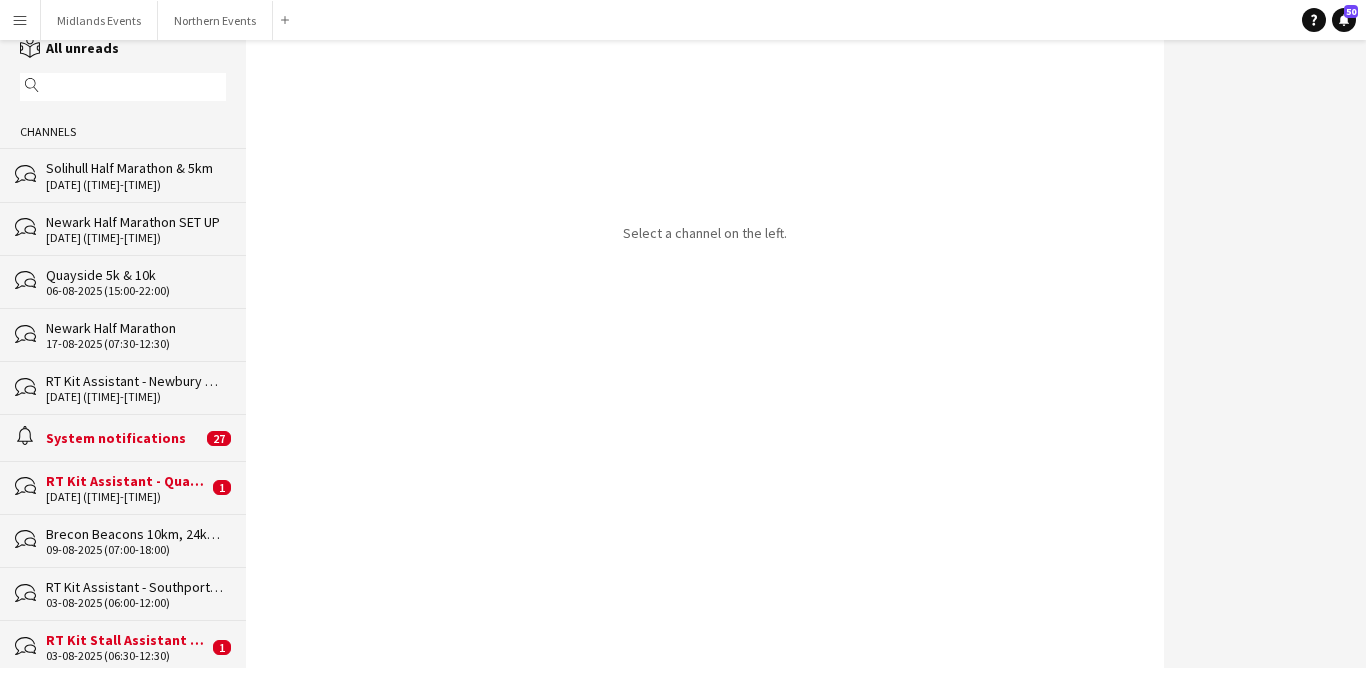scroll, scrollTop: 29, scrollLeft: 0, axis: vertical 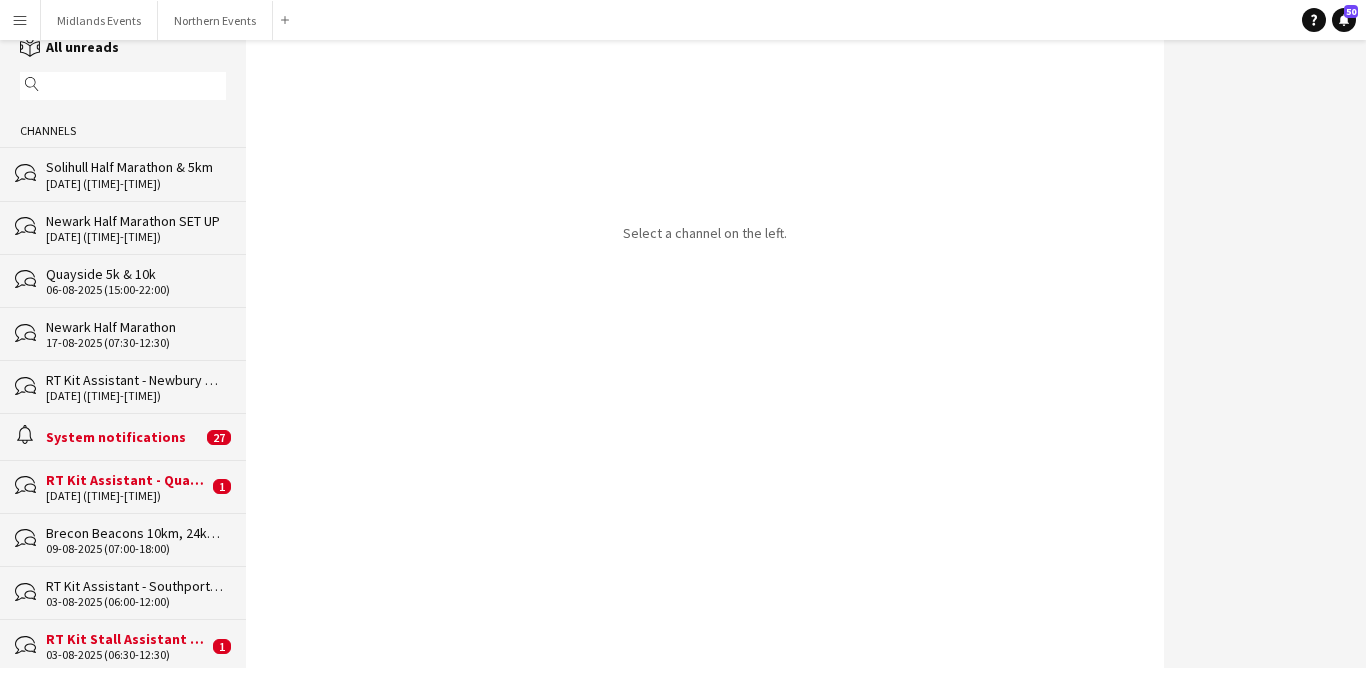 click on "Menu" at bounding box center (20, 20) 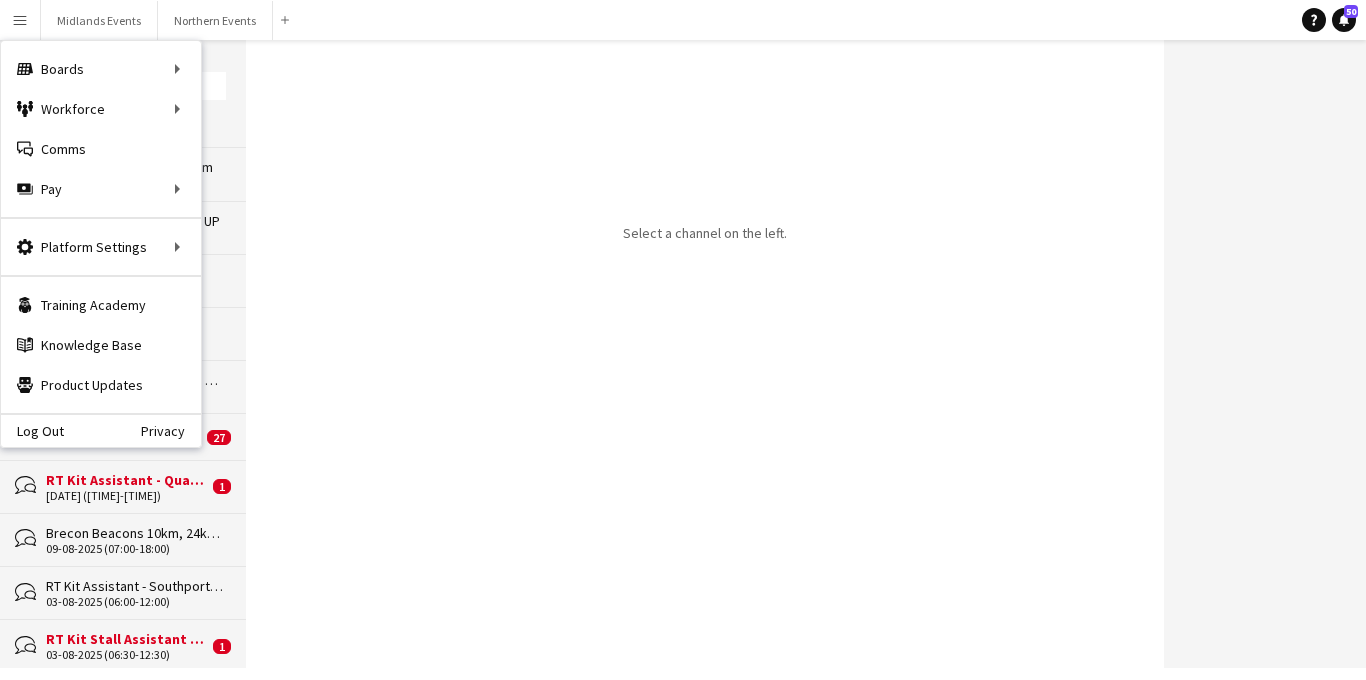 click on "Select a channel on the left." 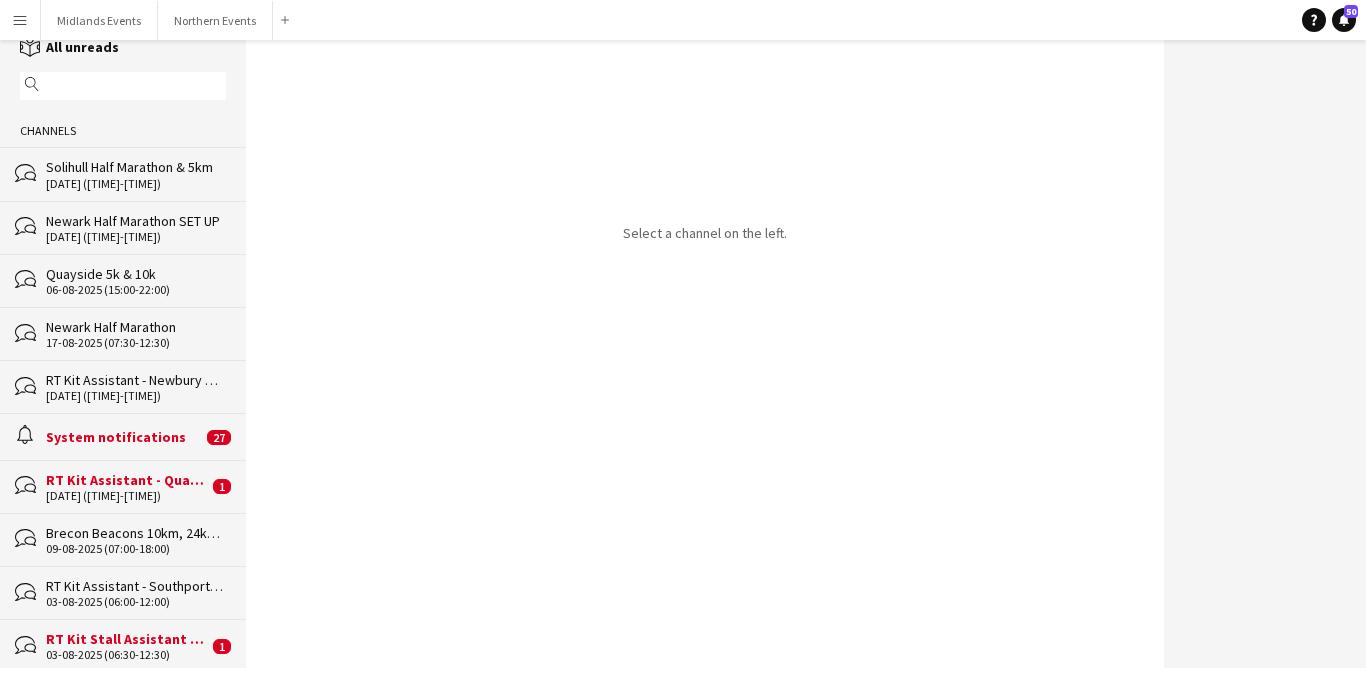 click on "Menu" at bounding box center [20, 20] 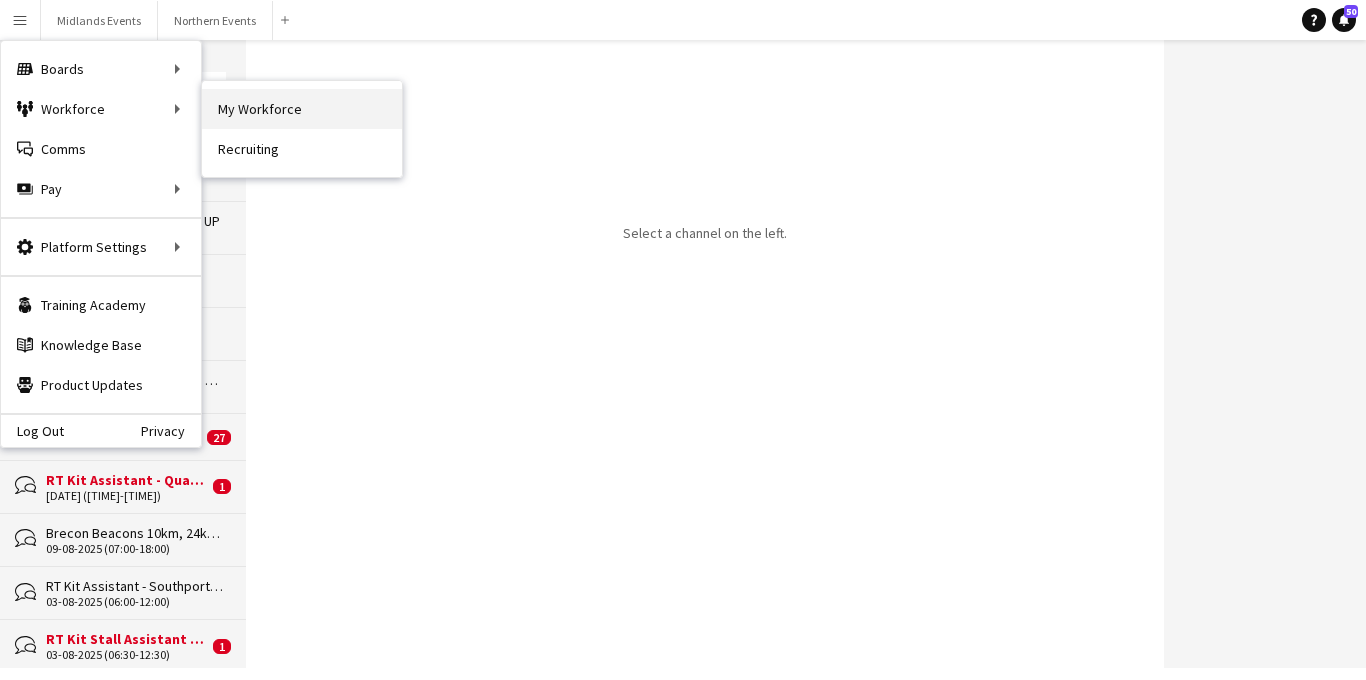 click on "My Workforce" at bounding box center (302, 109) 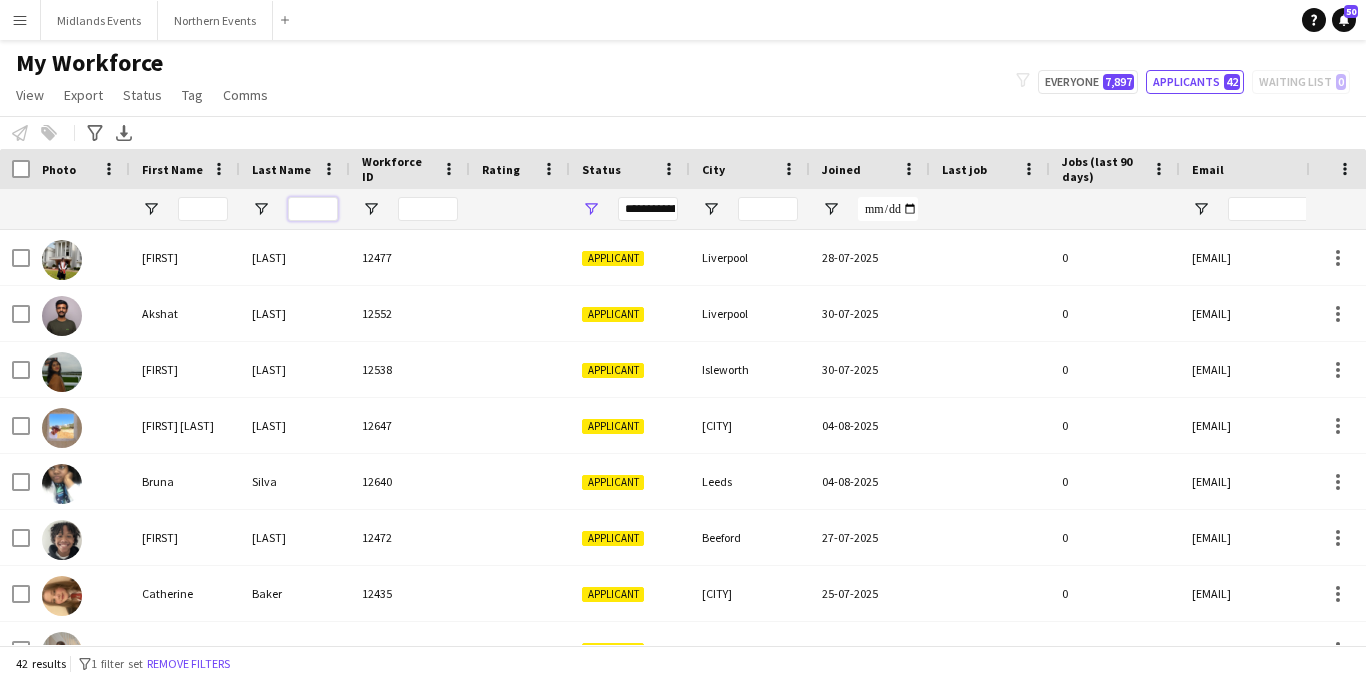 click at bounding box center [313, 209] 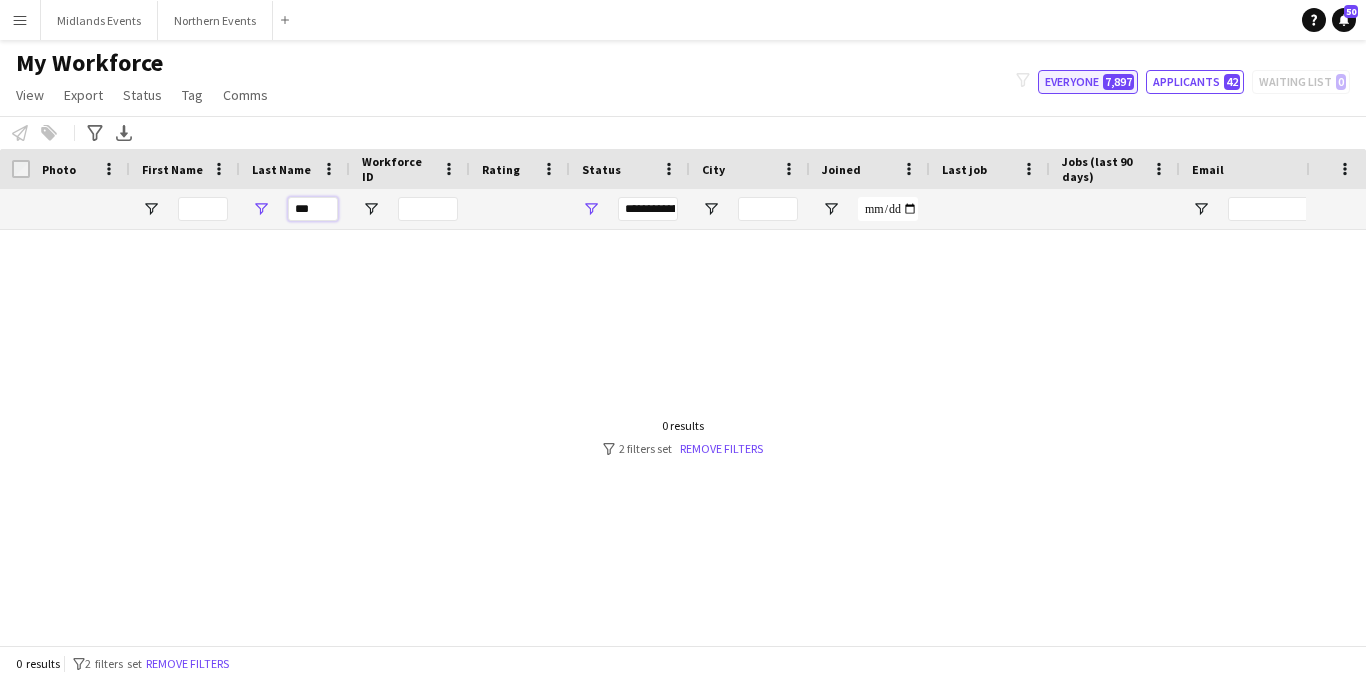 type on "***" 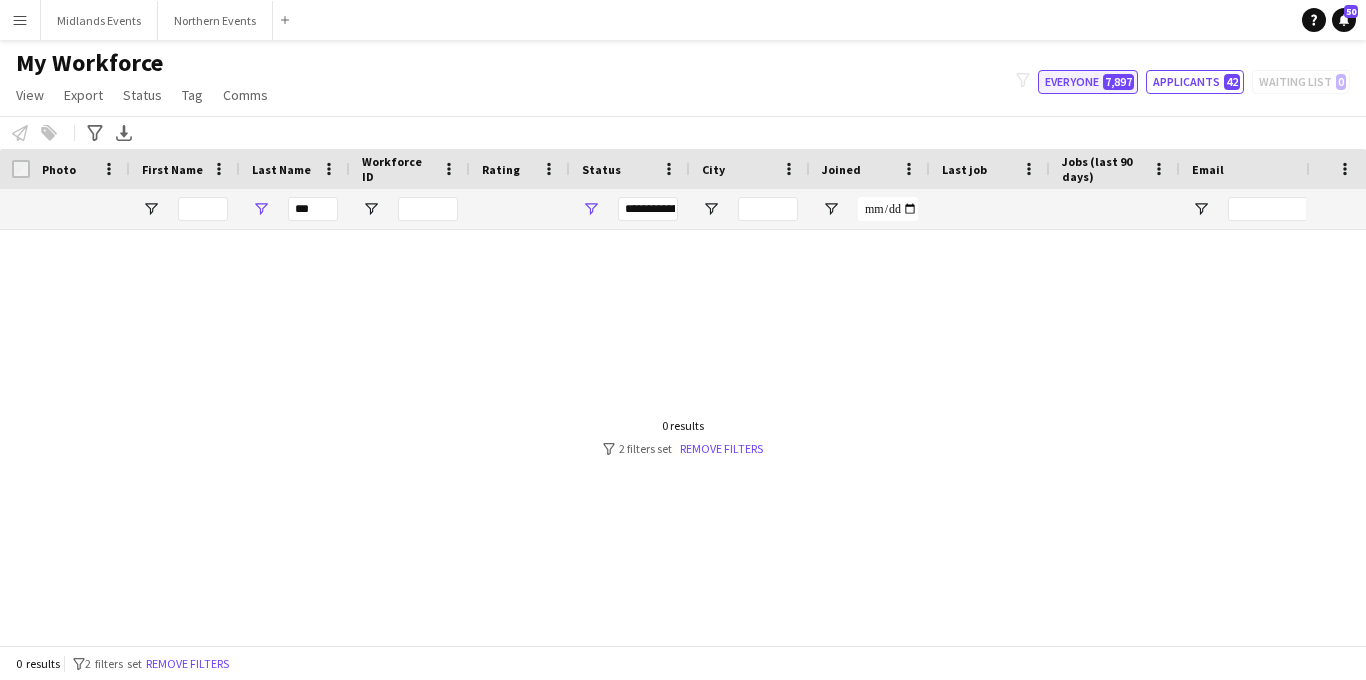 click on "Everyone   [NUMBER]" 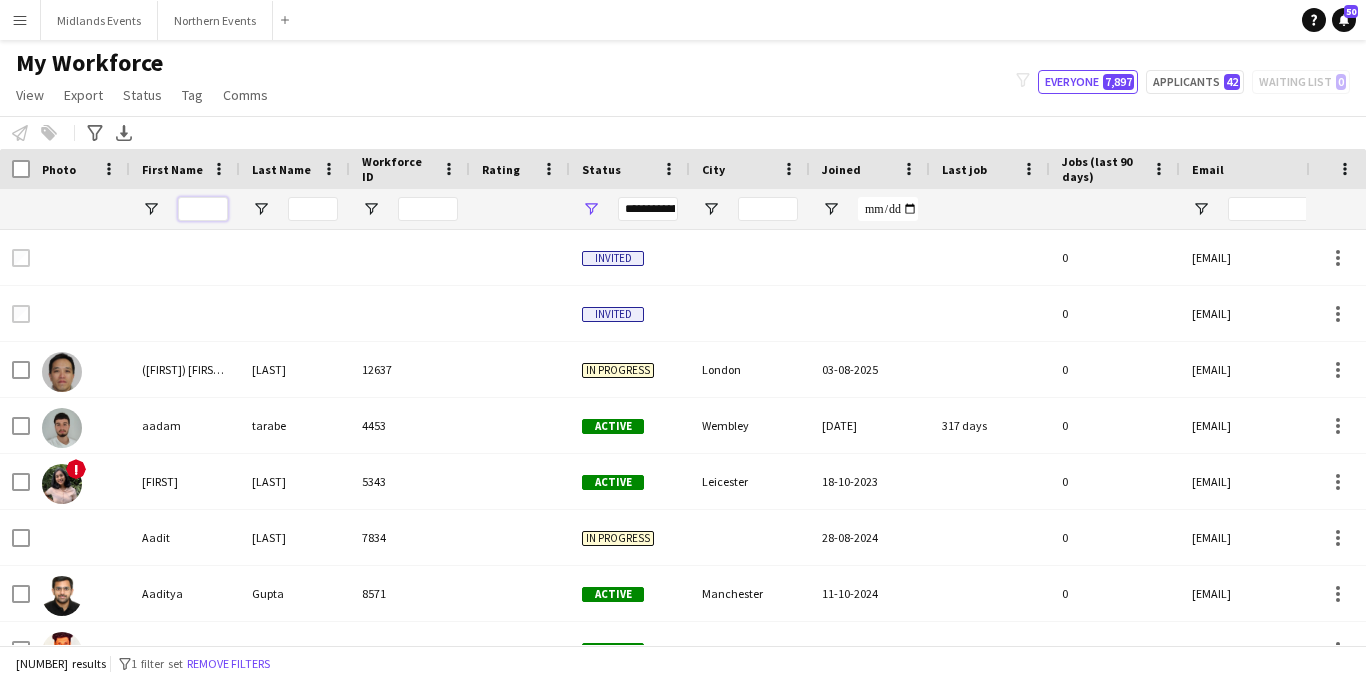 click at bounding box center [203, 209] 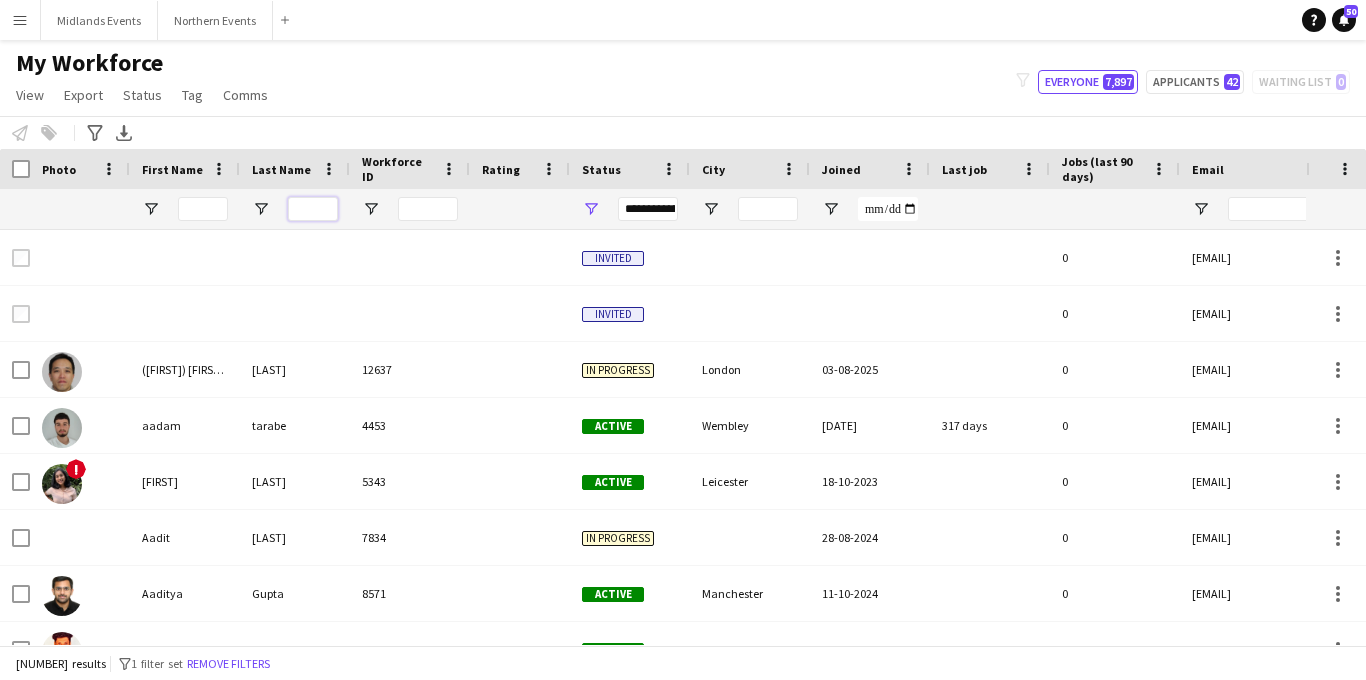 click at bounding box center (313, 209) 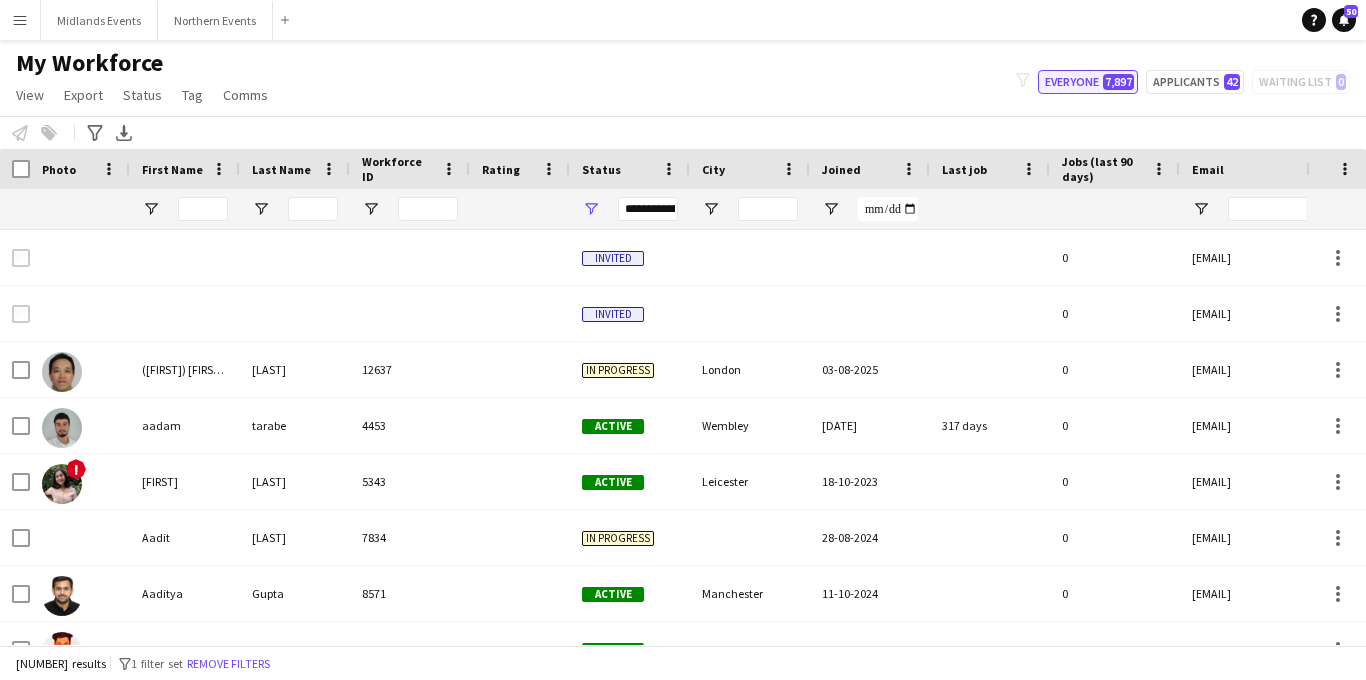click on "Everyone   [NUMBER]" 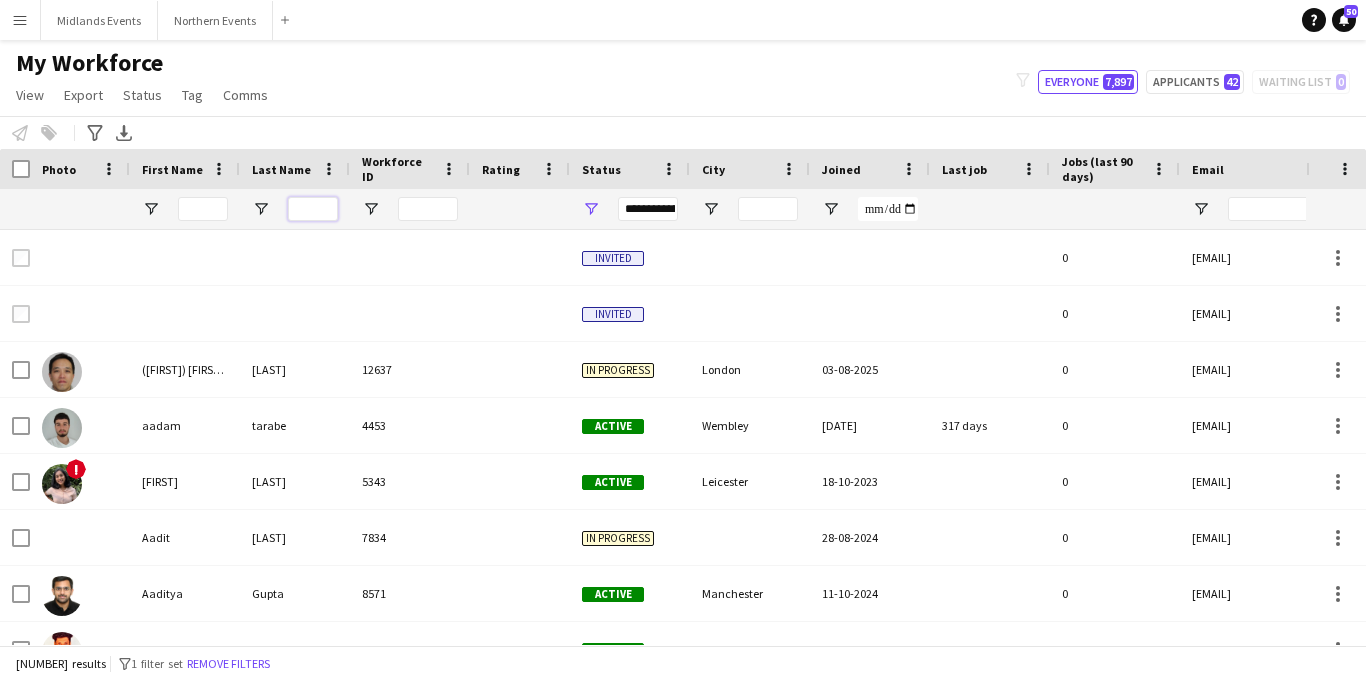 click at bounding box center [313, 209] 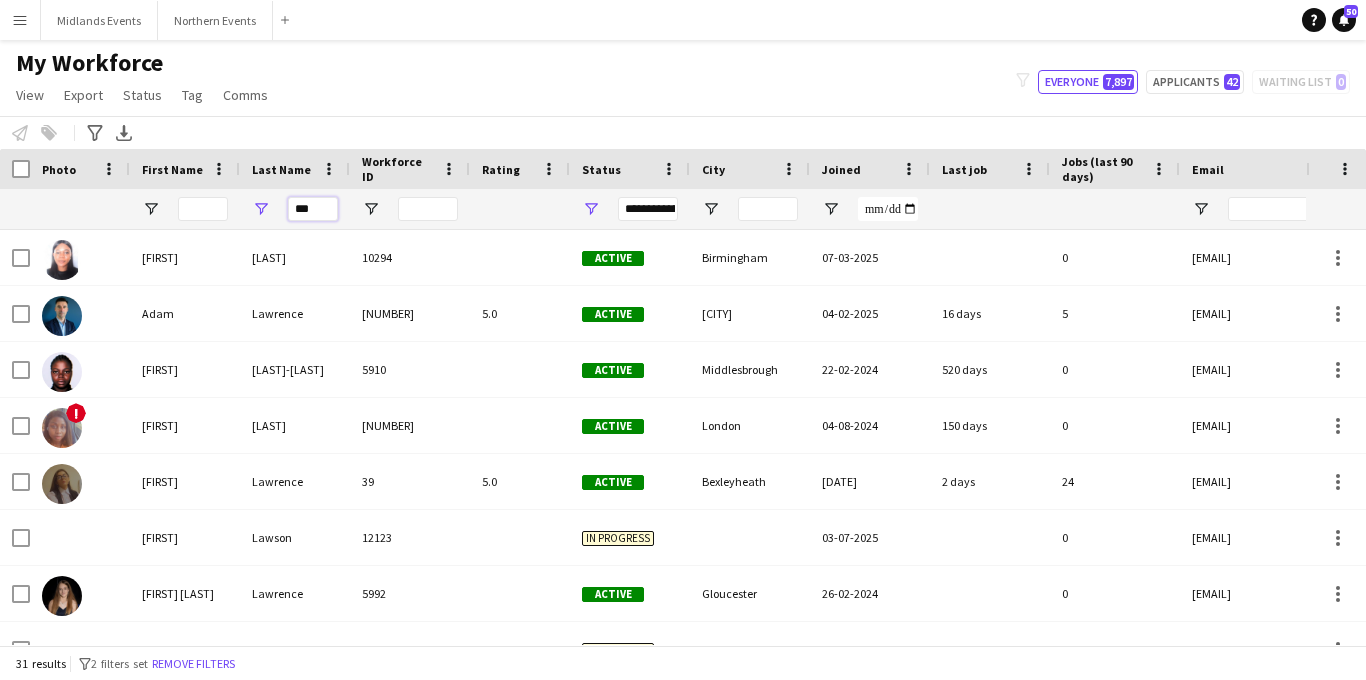 type on "***" 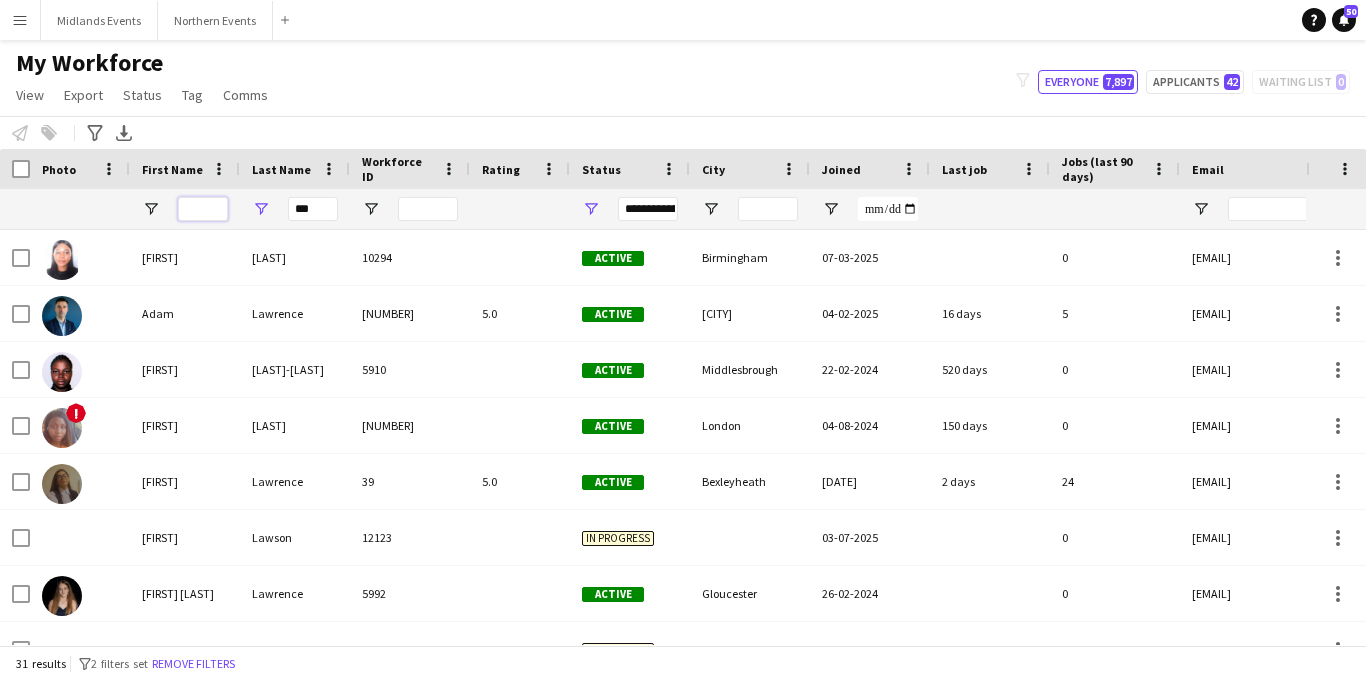 click at bounding box center [203, 209] 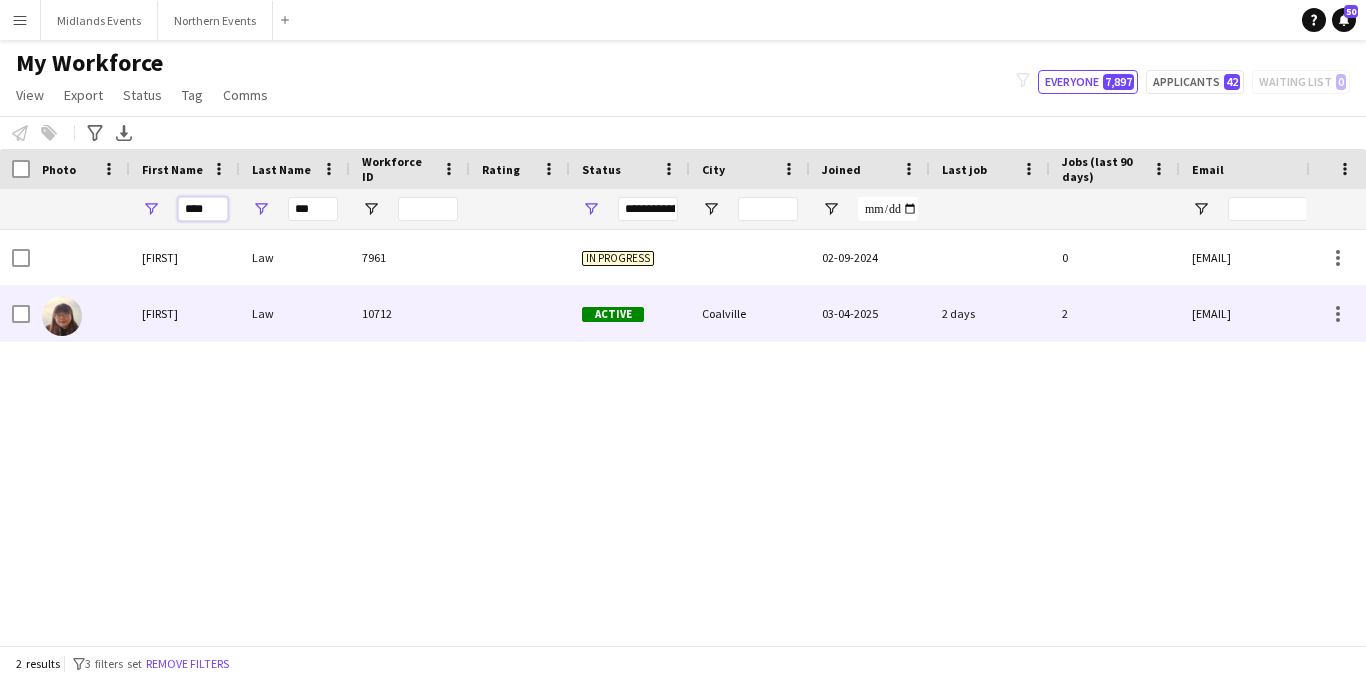 type on "****" 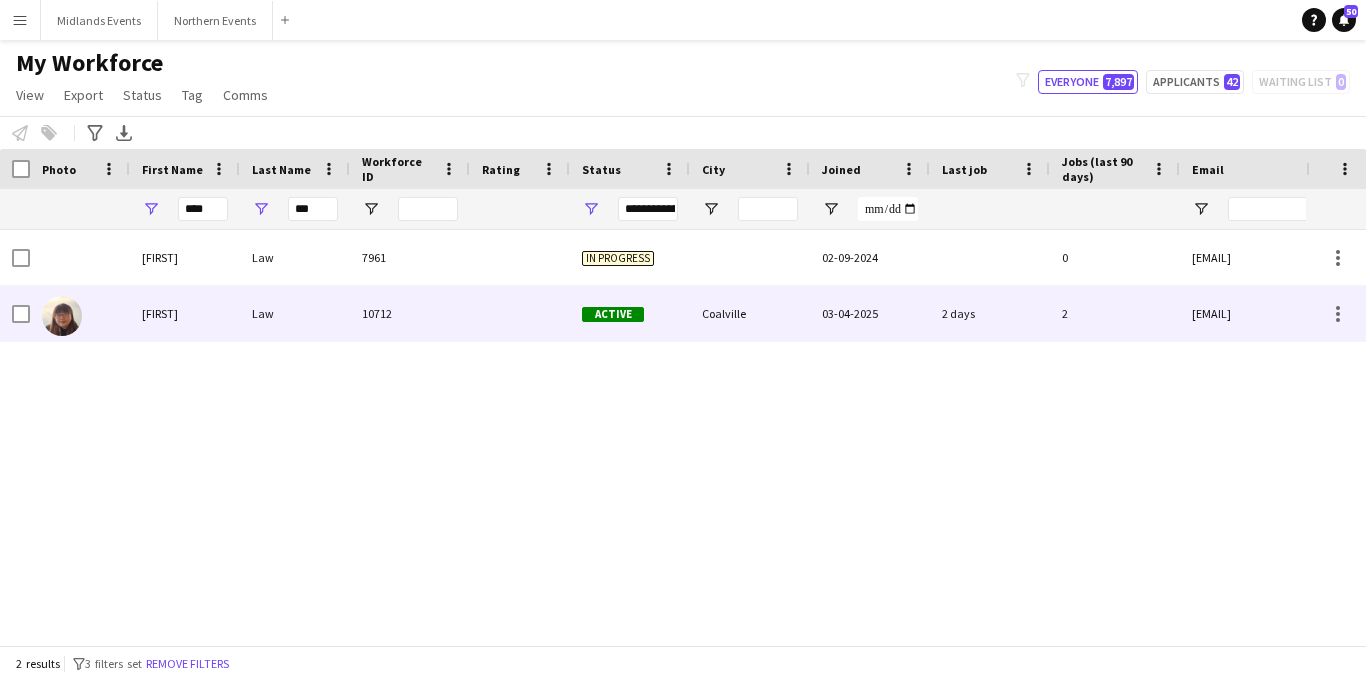 click on "[FIRST]" at bounding box center [185, 313] 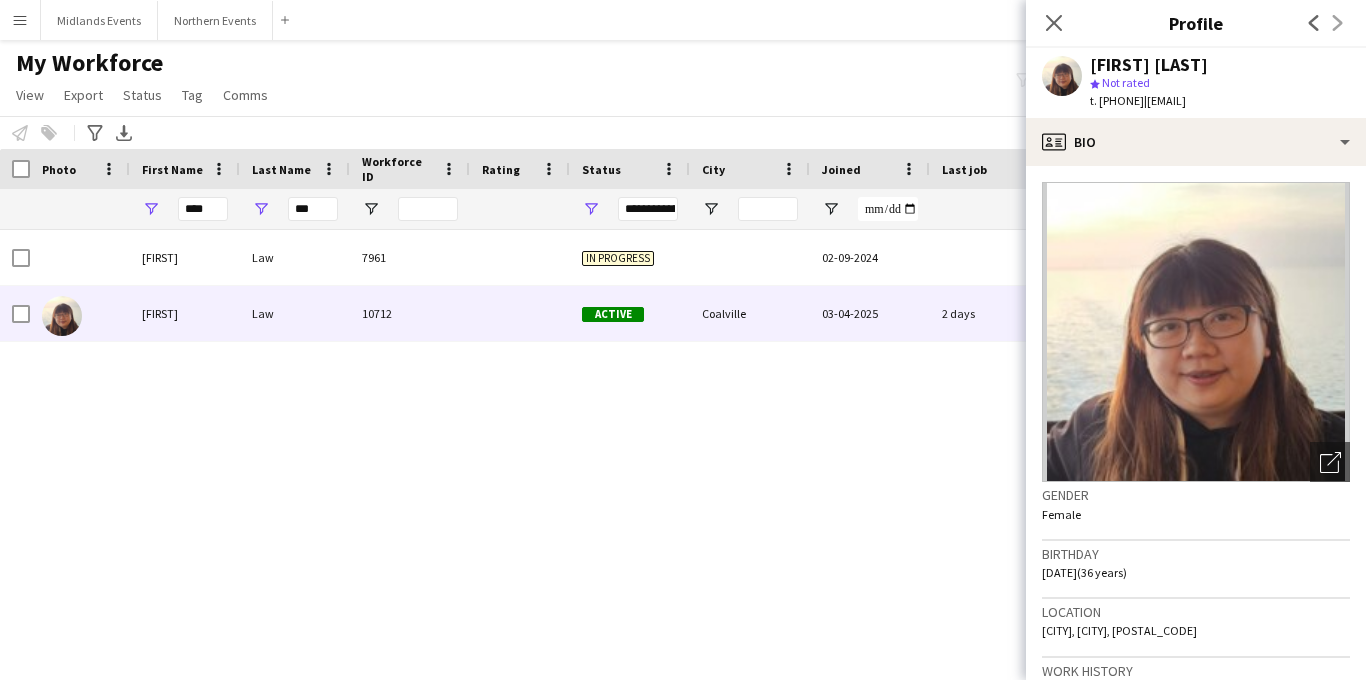 scroll, scrollTop: 41, scrollLeft: 0, axis: vertical 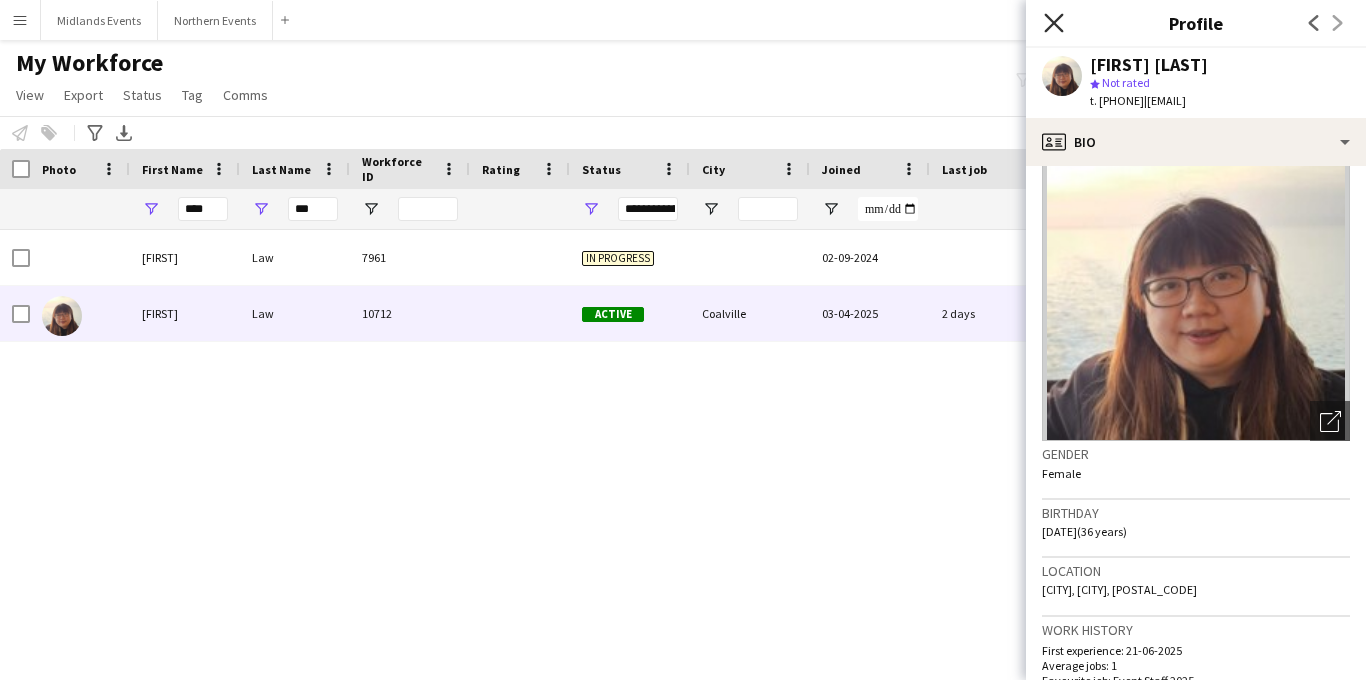 click 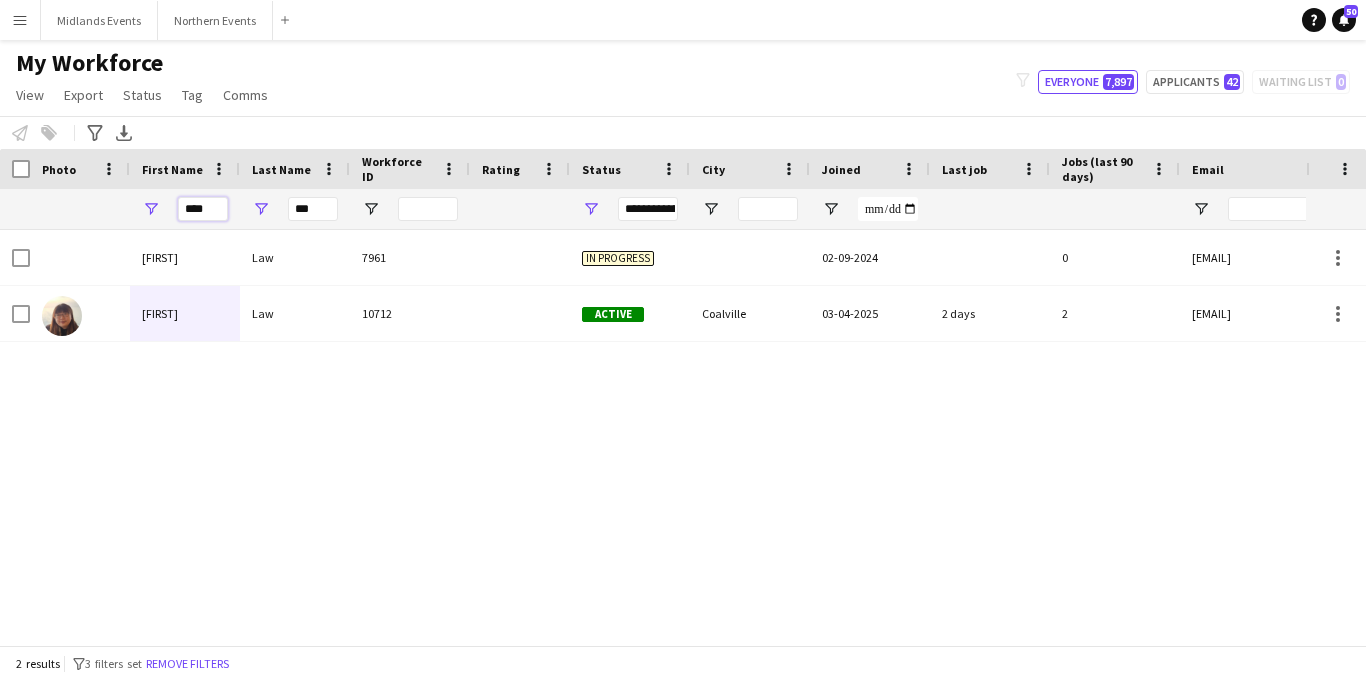 drag, startPoint x: 212, startPoint y: 205, endPoint x: 148, endPoint y: 205, distance: 64 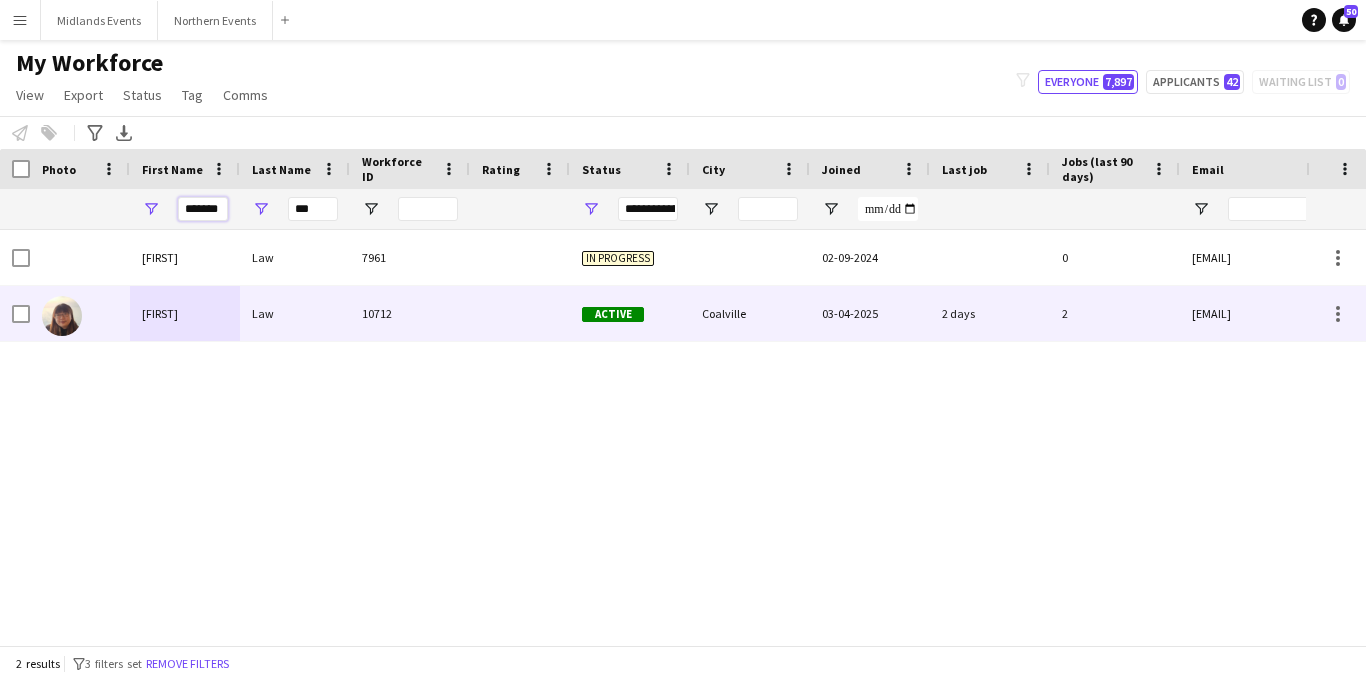 type on "*******" 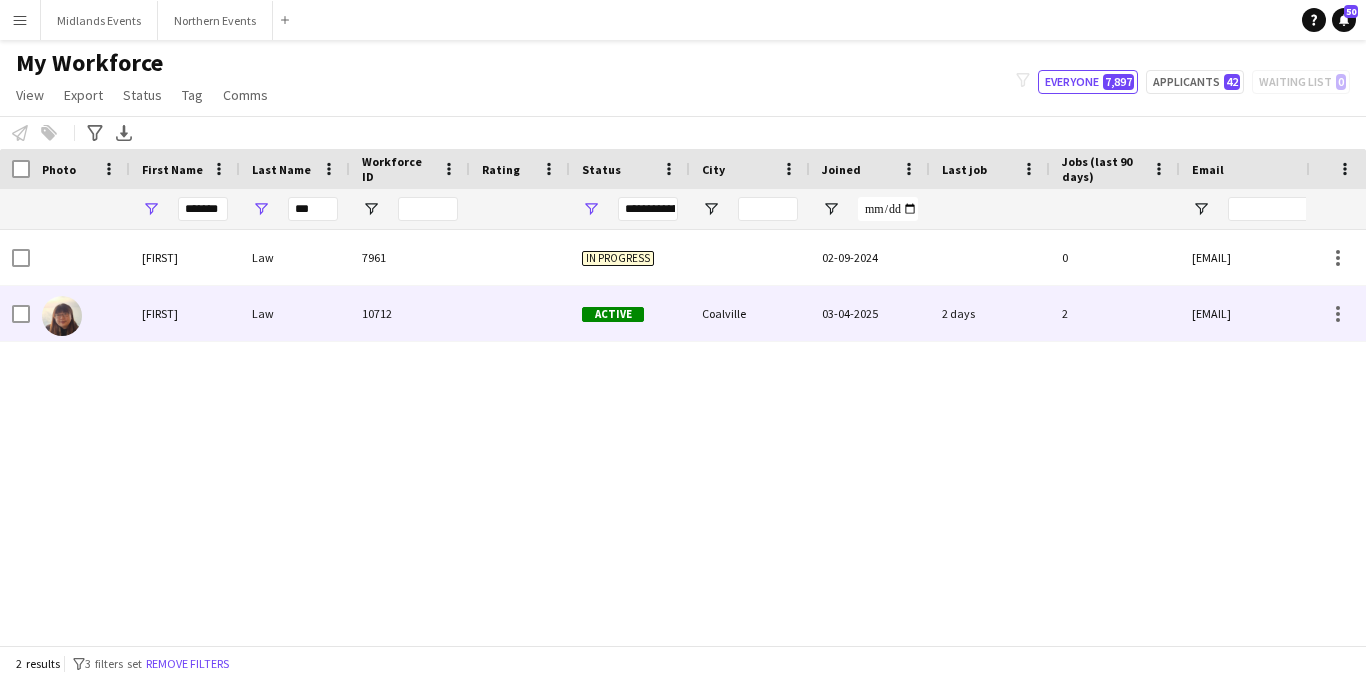 click at bounding box center [520, 313] 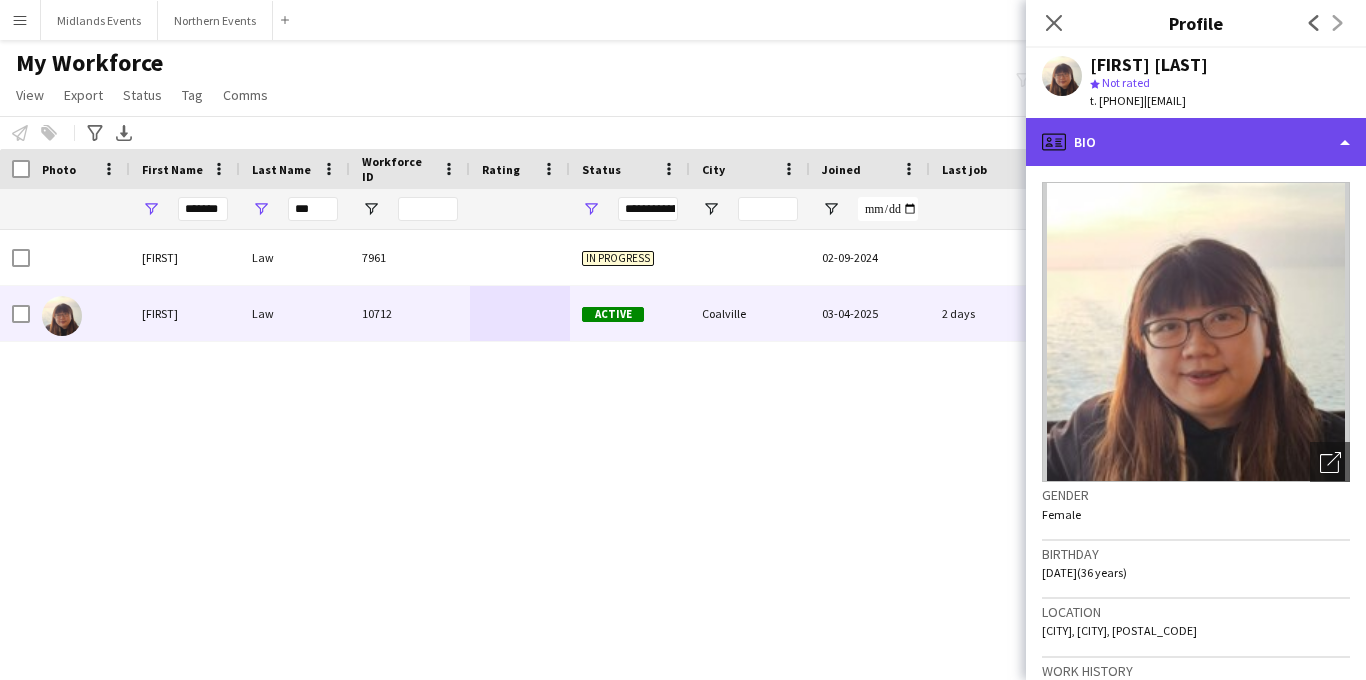 click on "profile
Bio" 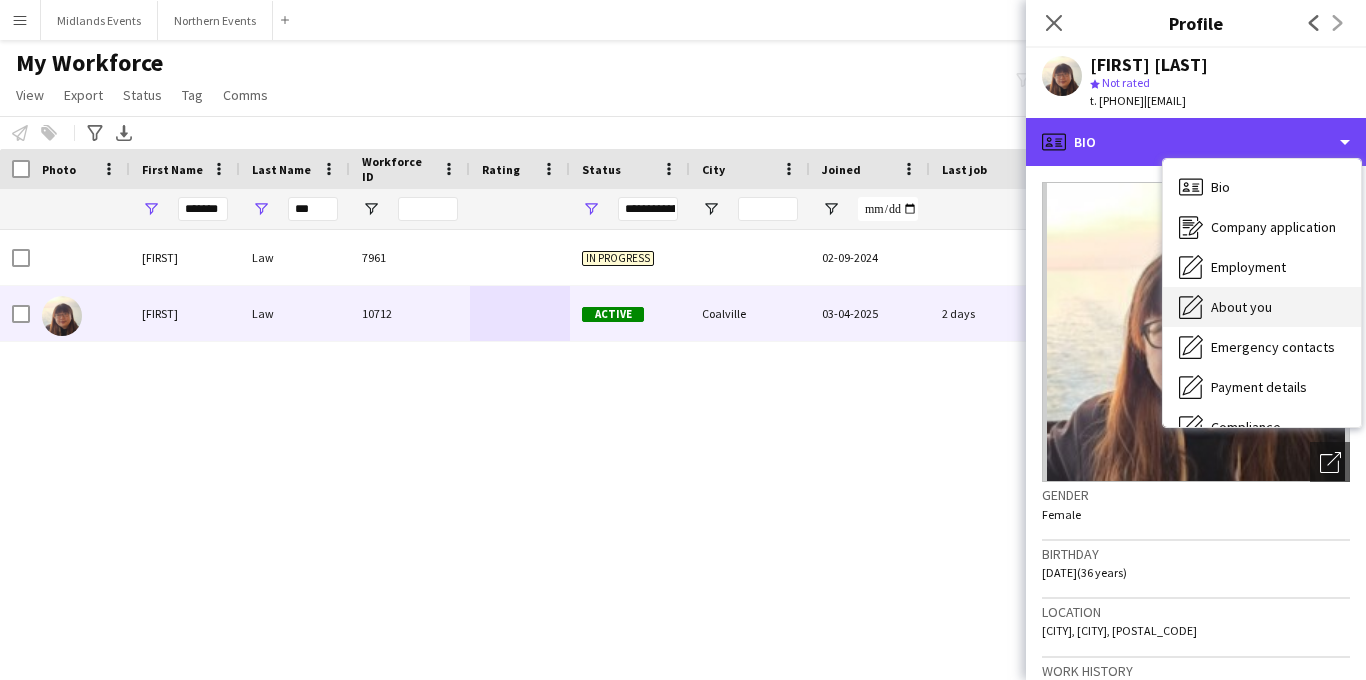 scroll, scrollTop: 30, scrollLeft: 0, axis: vertical 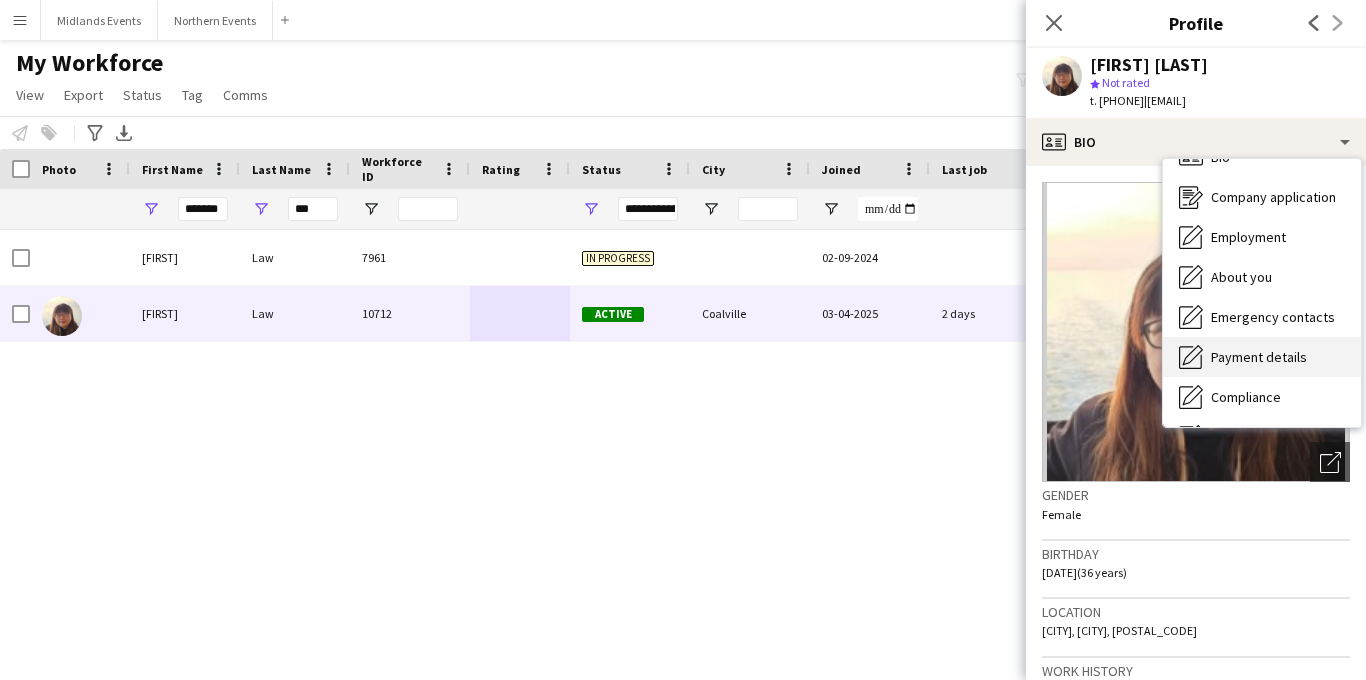 click on "Payment details
Payment details" at bounding box center (1262, 357) 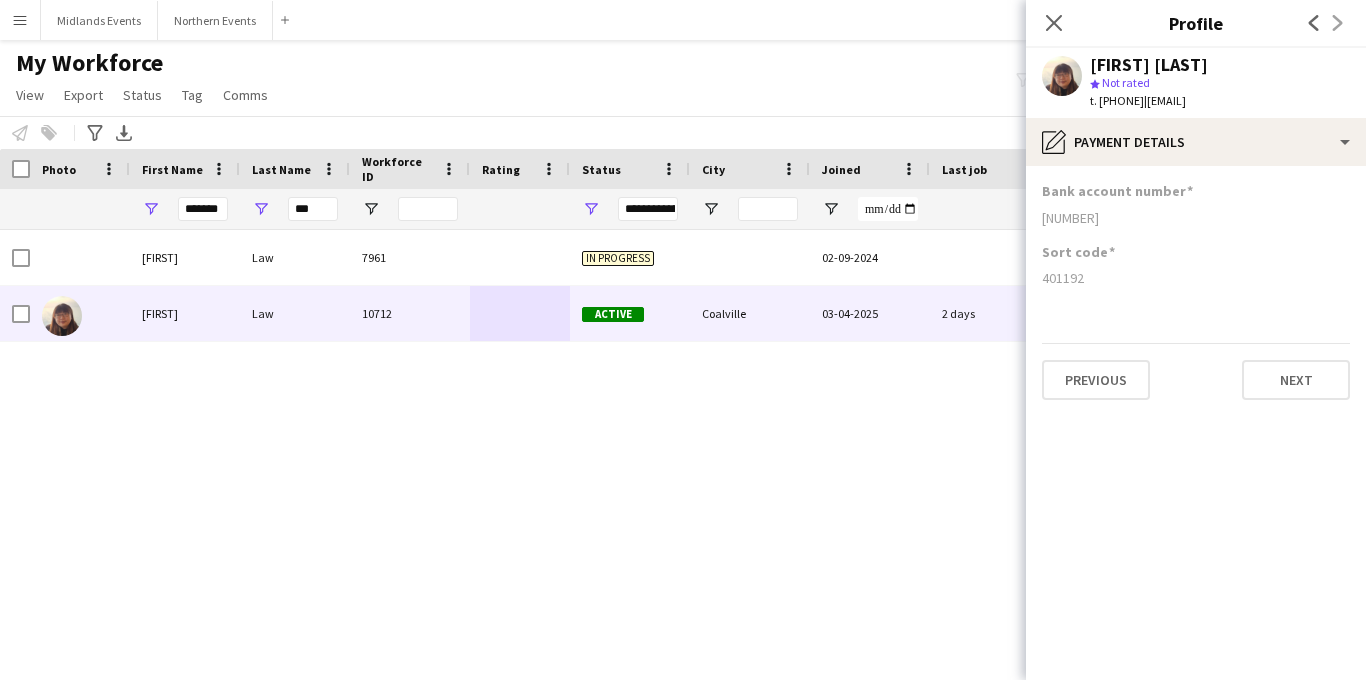 drag, startPoint x: 1109, startPoint y: 224, endPoint x: 1039, endPoint y: 223, distance: 70.00714 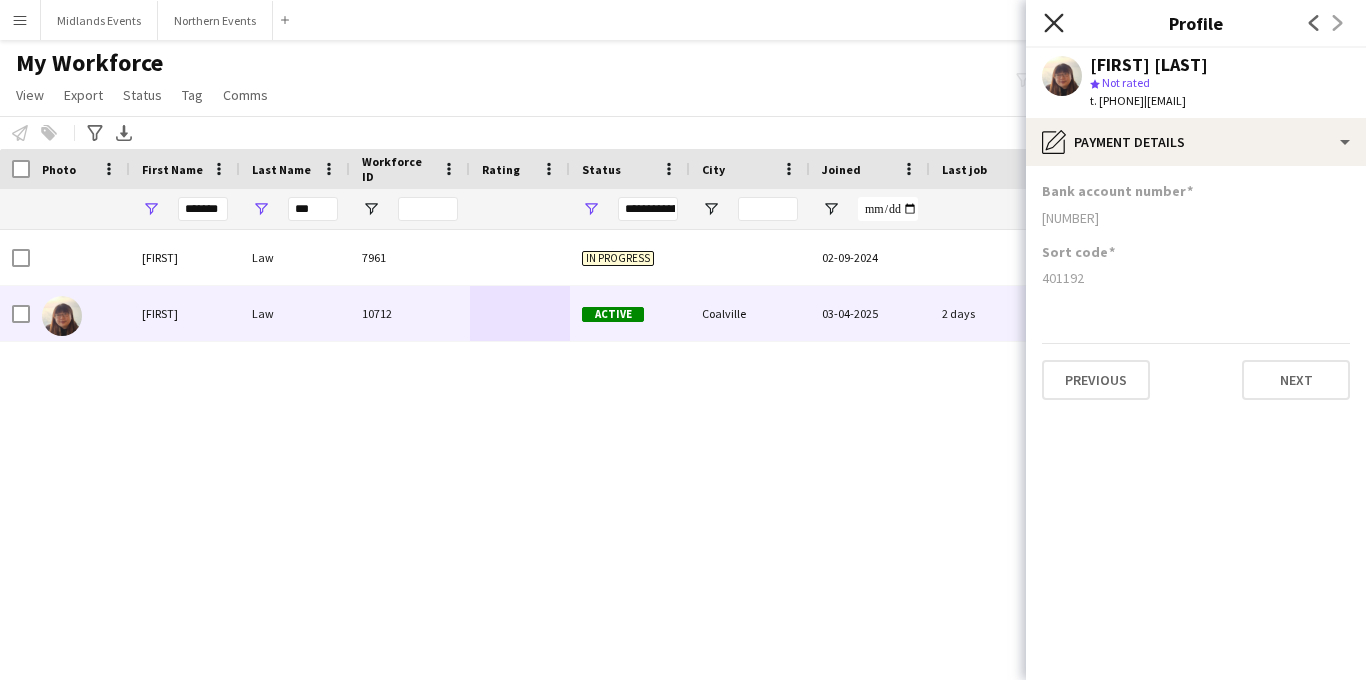 click on "Close pop-in" 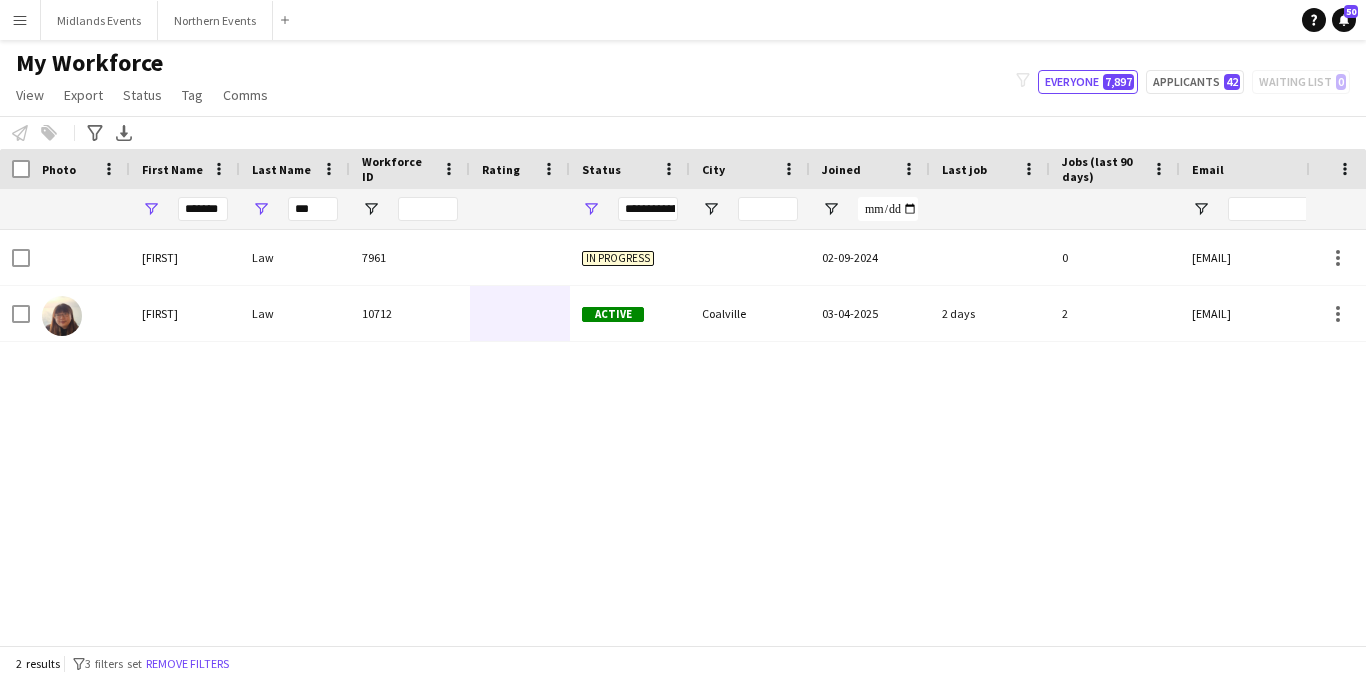 click on "Menu" at bounding box center [20, 20] 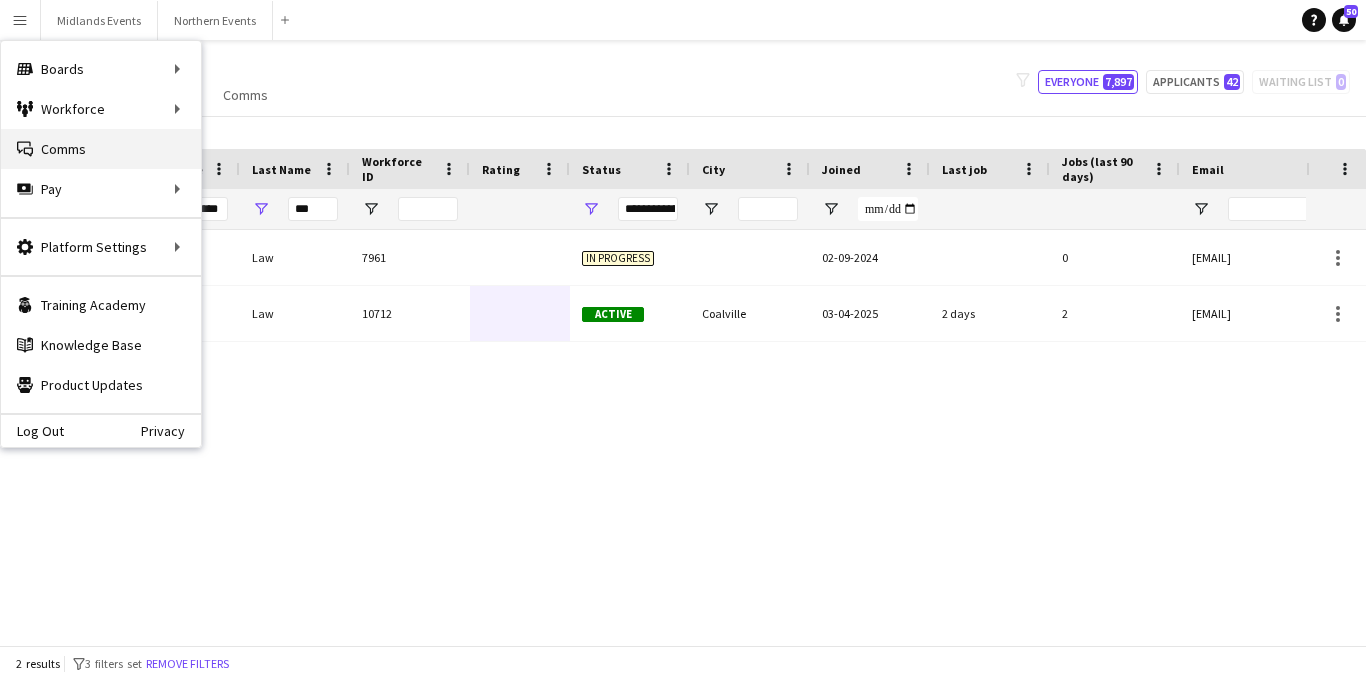 click on "Comms
Comms" at bounding box center [101, 149] 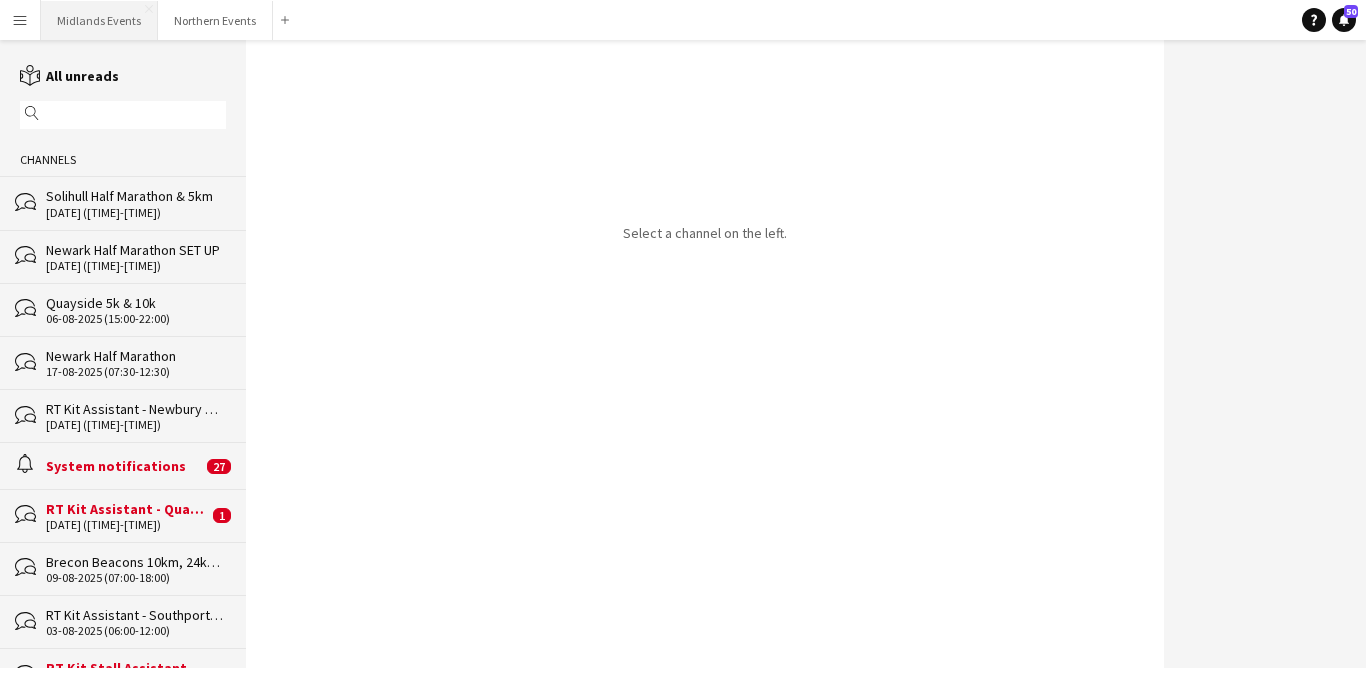 click on "Midlands Events
Close" at bounding box center [99, 20] 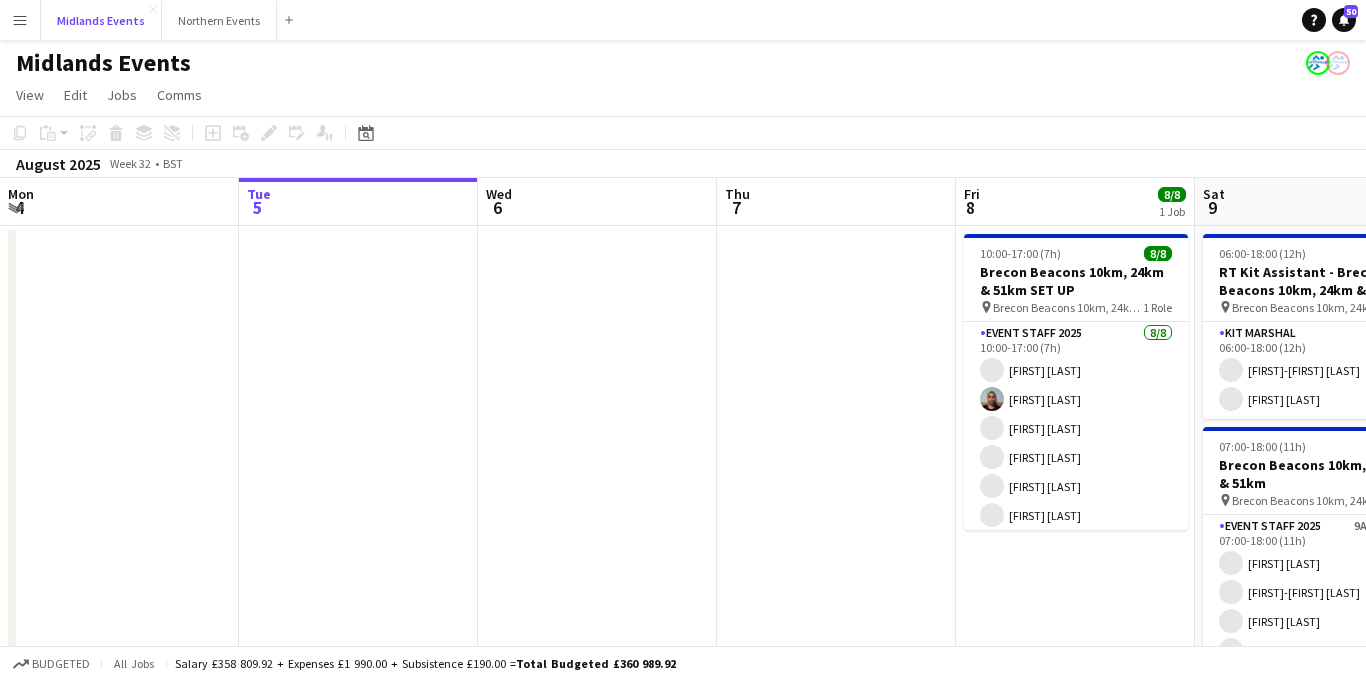 scroll, scrollTop: 0, scrollLeft: 568, axis: horizontal 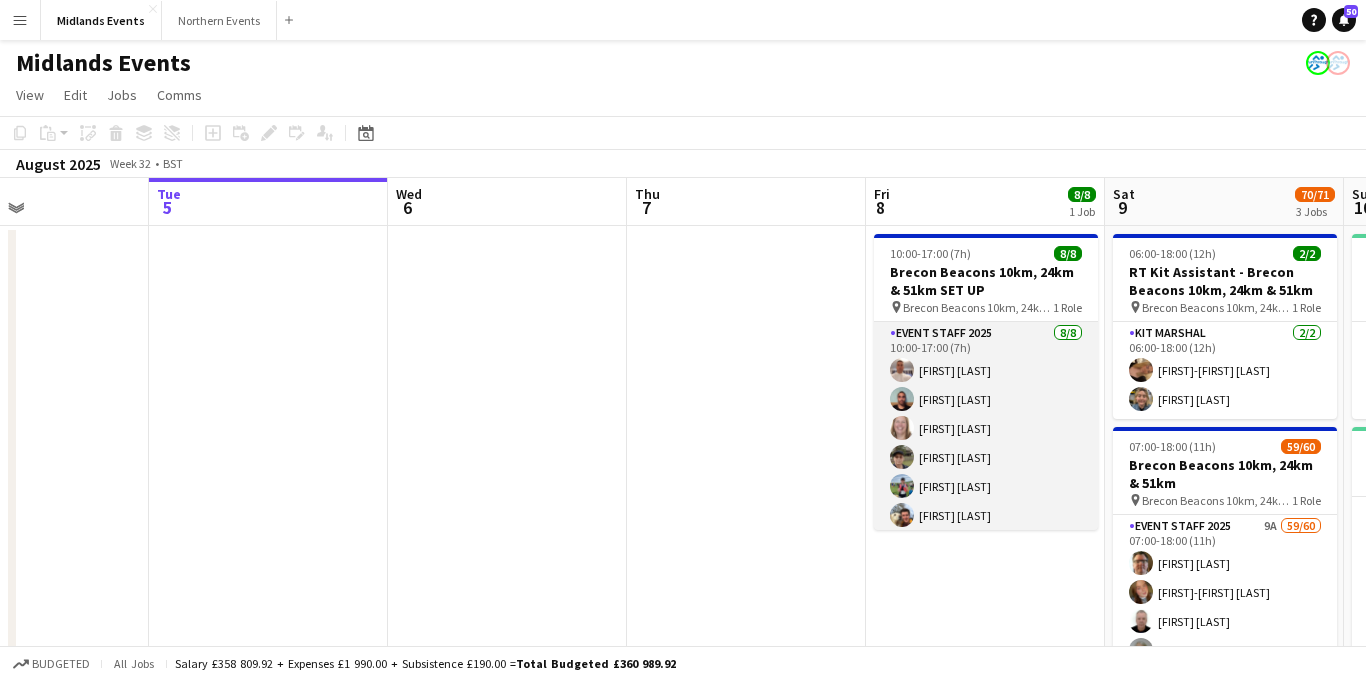 click on "Event Staff [YEAR] [NUMBER]/[NUMBER] [TIME]-[TIME] ([DURATION])
[FIRST] [LAST] [FIRST] [LAST] [FIRST] [LAST] [FIRST] [LAST] [FIRST] [LAST] [FIRST] [LAST] [FIRST] [LAST] [FIRST] [LAST]" at bounding box center [986, 457] 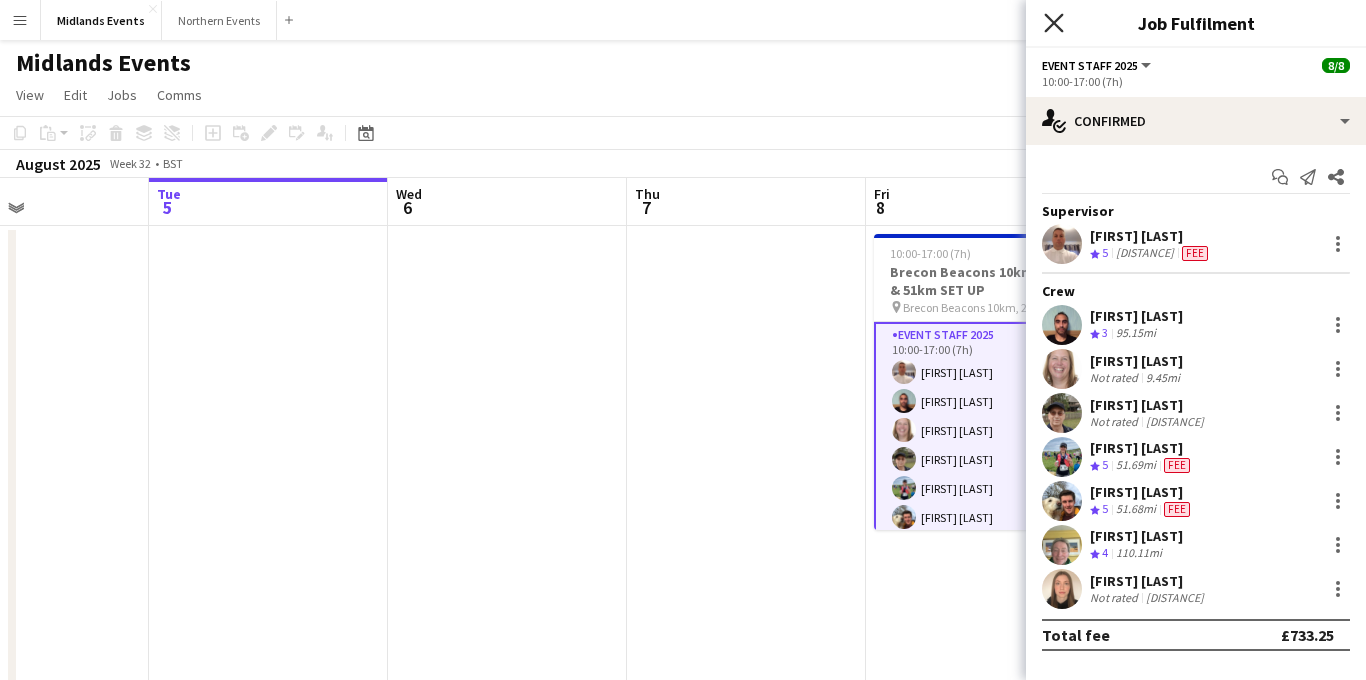 click on "Close pop-in" 